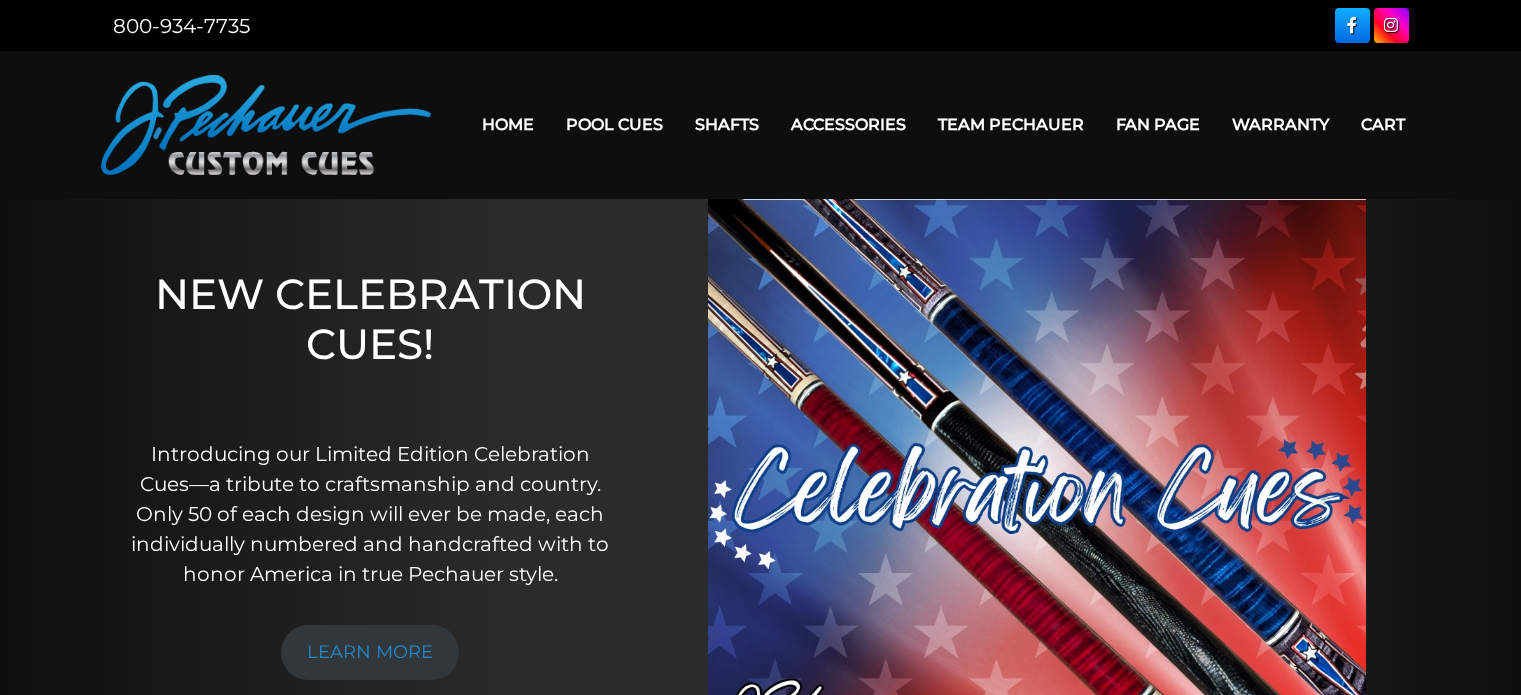 scroll, scrollTop: 0, scrollLeft: 0, axis: both 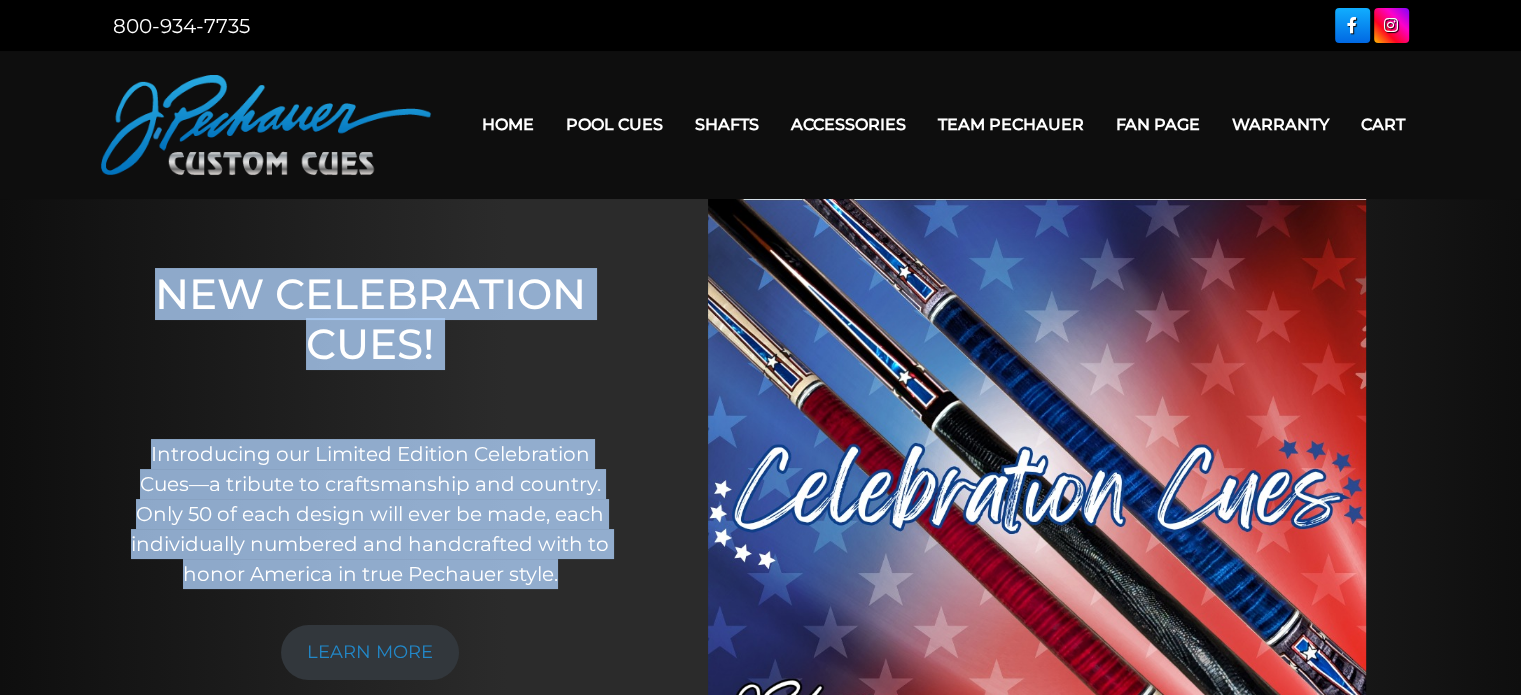 drag, startPoint x: 152, startPoint y: 285, endPoint x: 606, endPoint y: 576, distance: 539.256 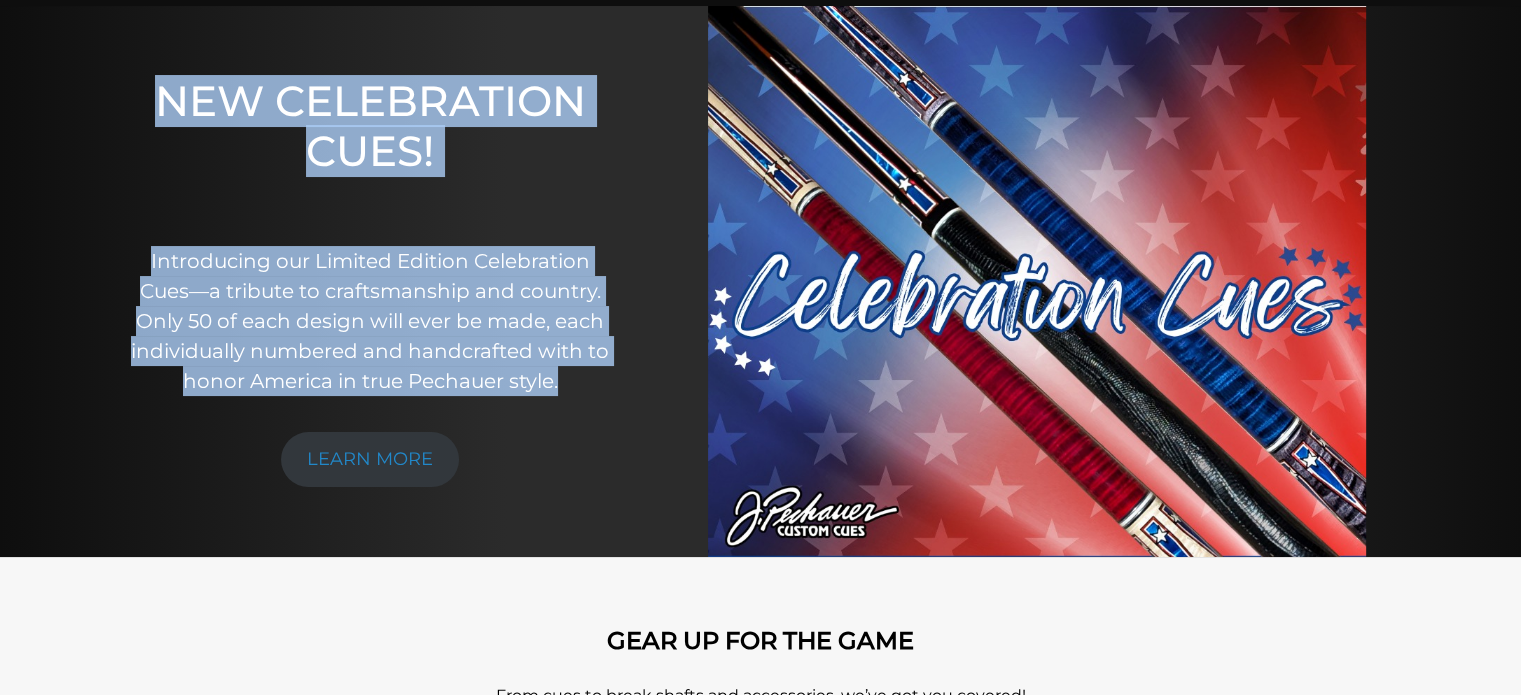 scroll, scrollTop: 204, scrollLeft: 0, axis: vertical 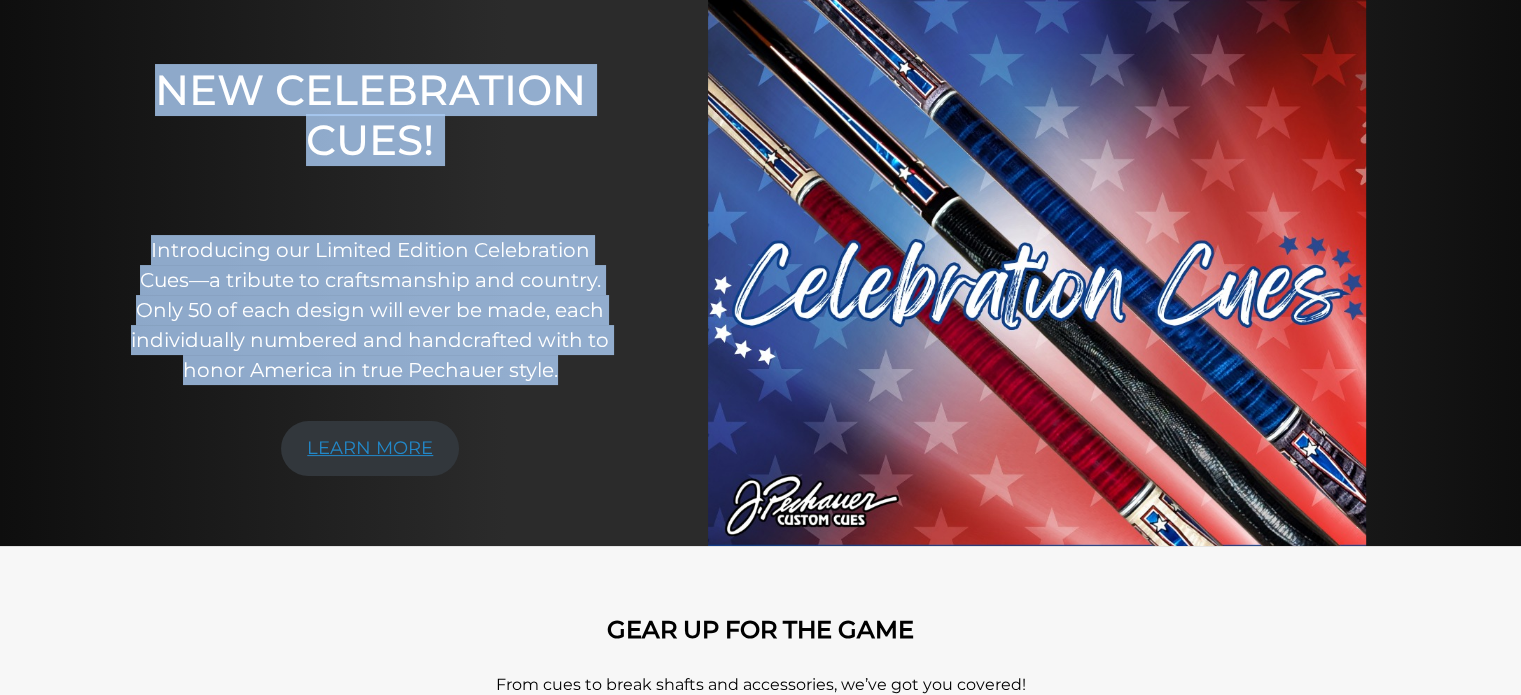 click on "LEARN MORE" at bounding box center (370, 448) 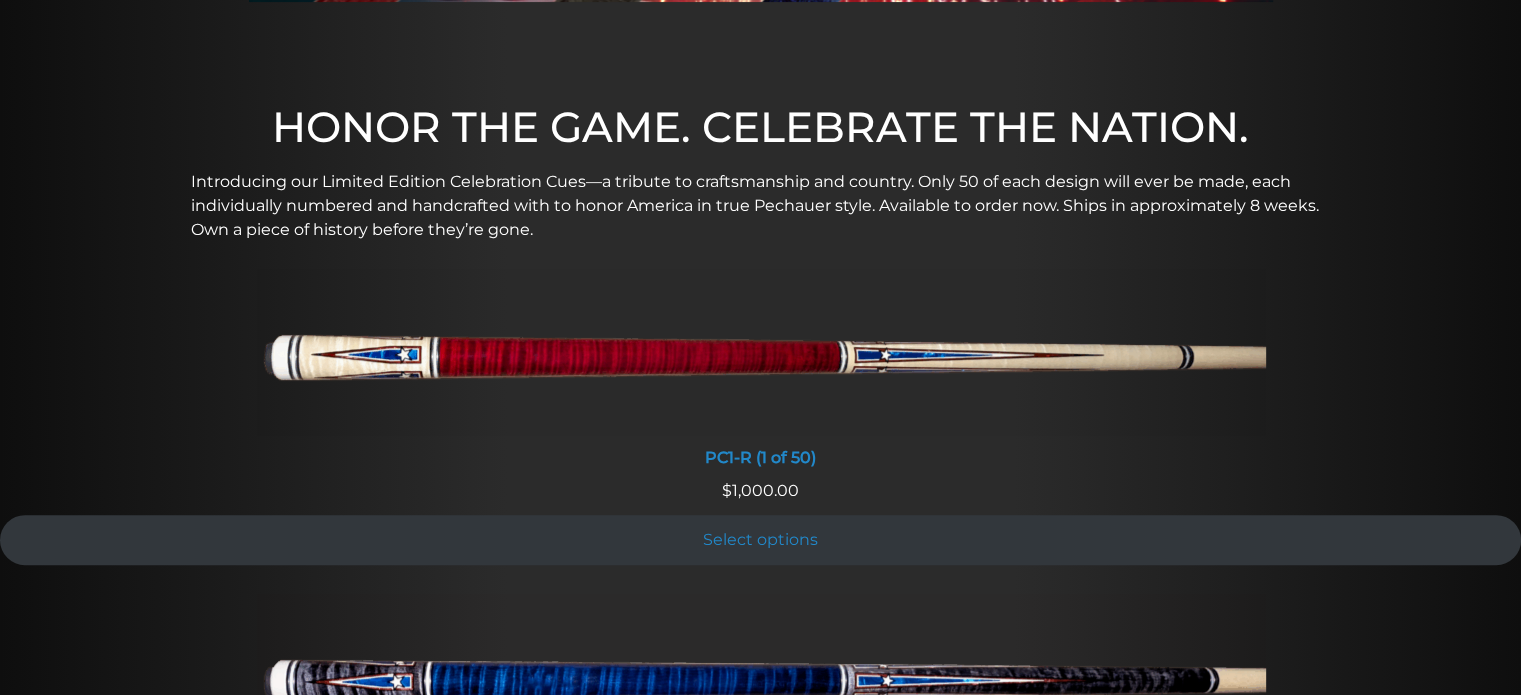 scroll, scrollTop: 533, scrollLeft: 0, axis: vertical 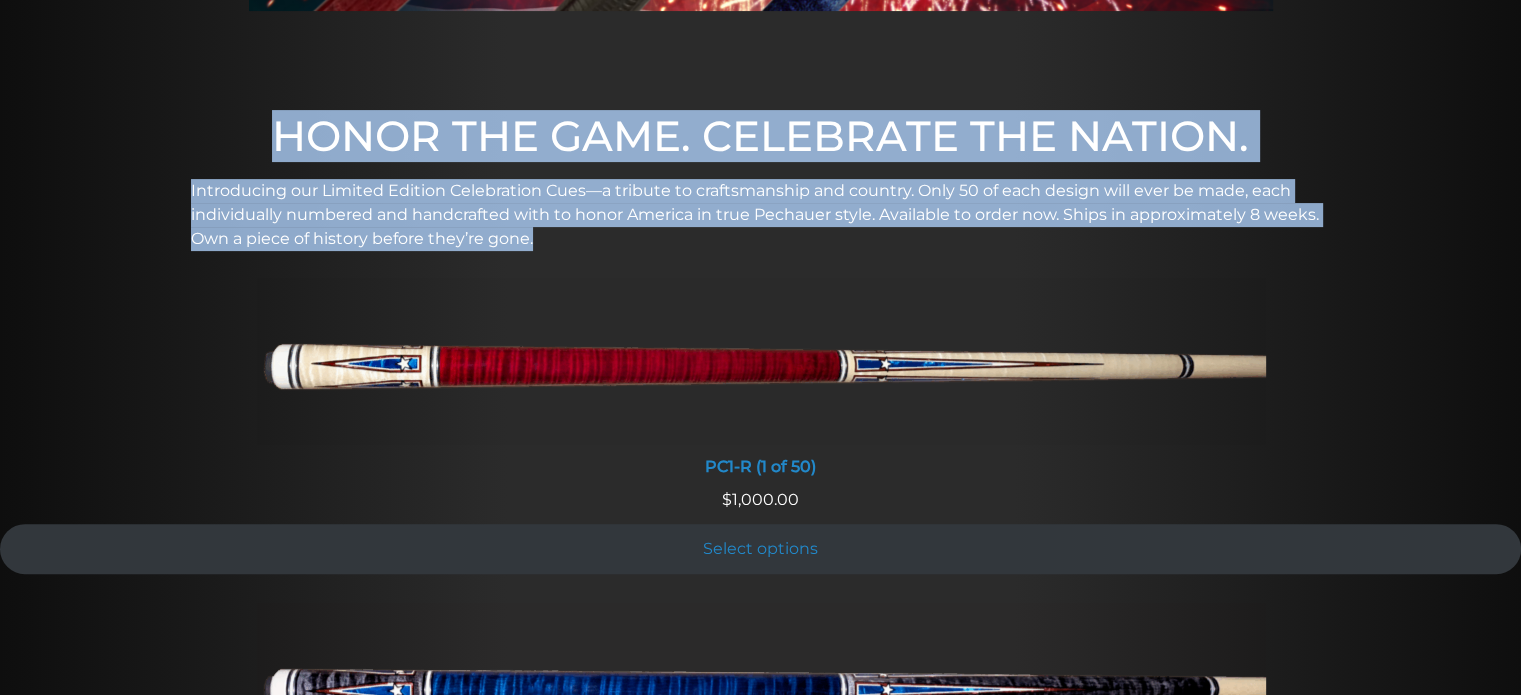 drag, startPoint x: 263, startPoint y: 126, endPoint x: 563, endPoint y: 247, distance: 323.4826 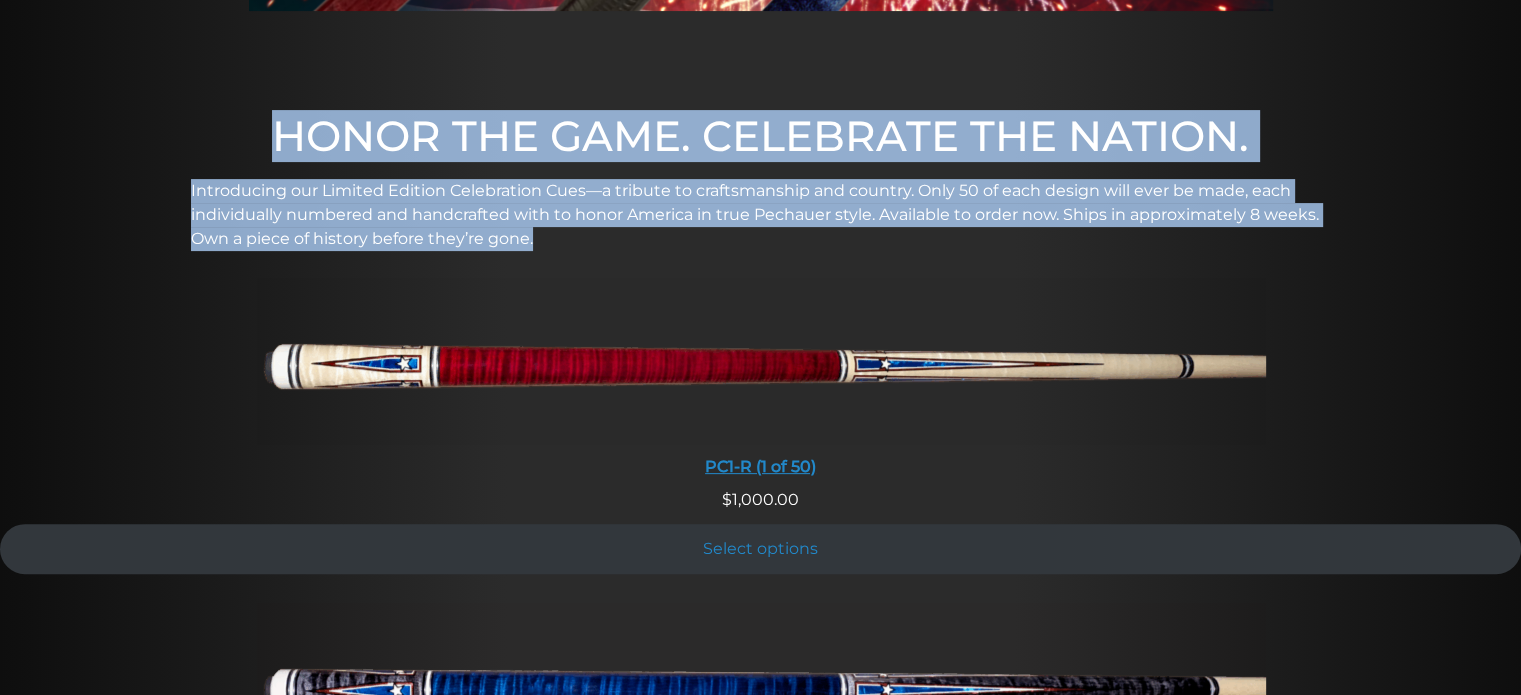 click on "PC1-R (1 of 50)" at bounding box center (761, 466) 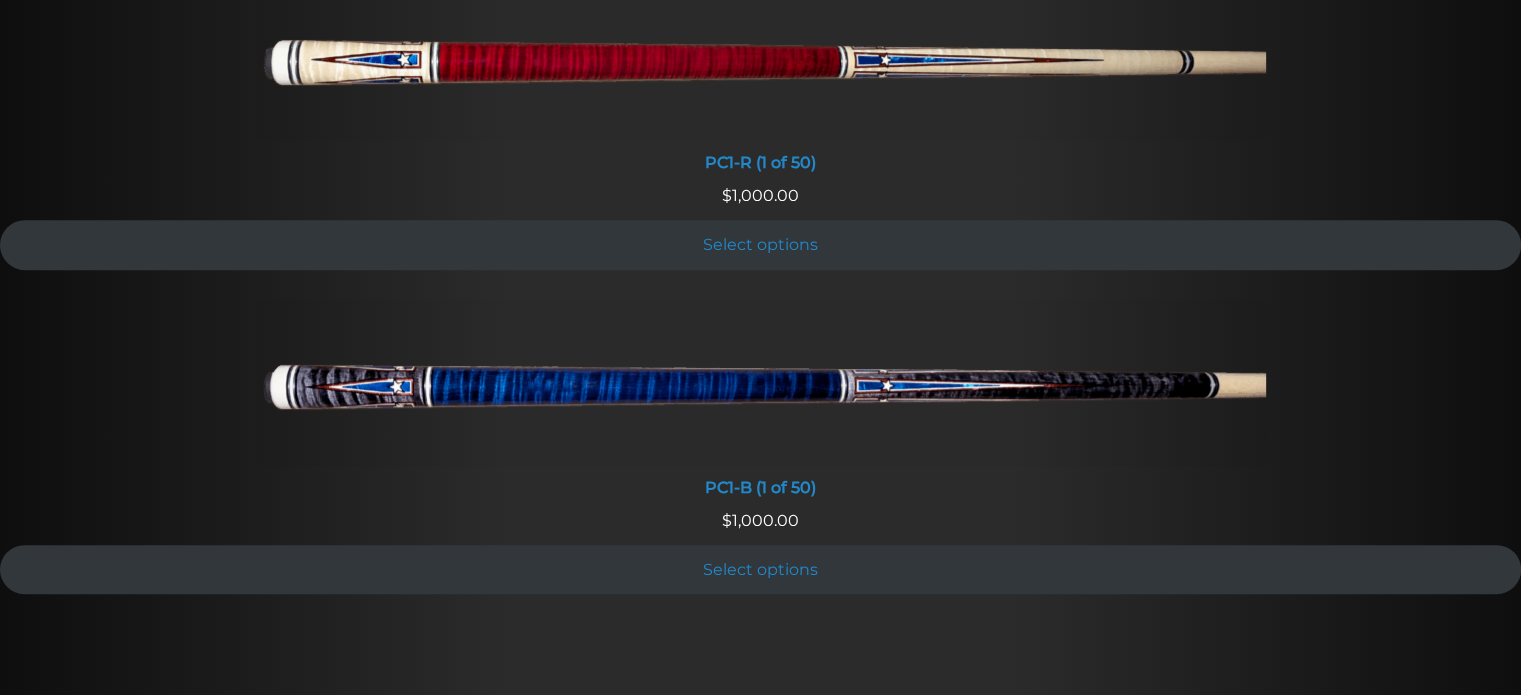 scroll, scrollTop: 838, scrollLeft: 0, axis: vertical 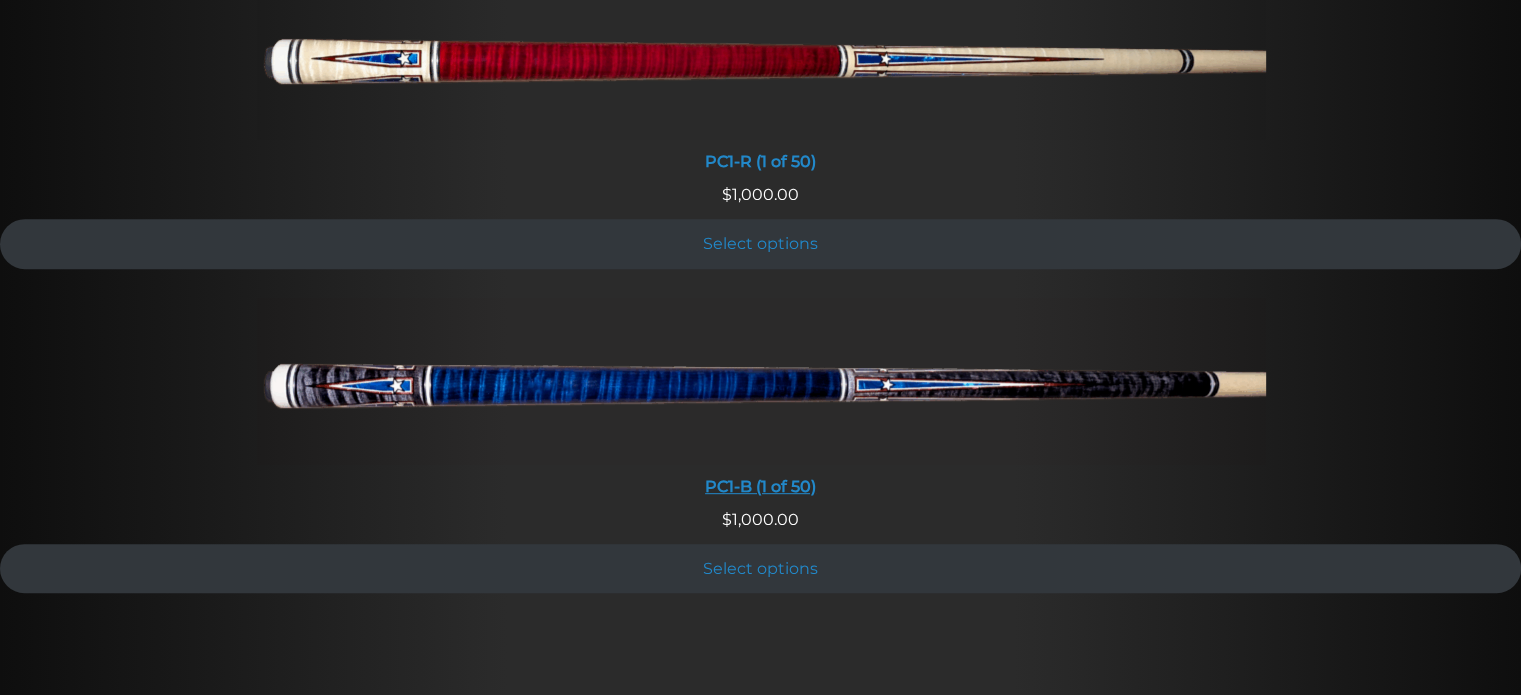 click on "PC1-B (1 of 50)" at bounding box center [761, 486] 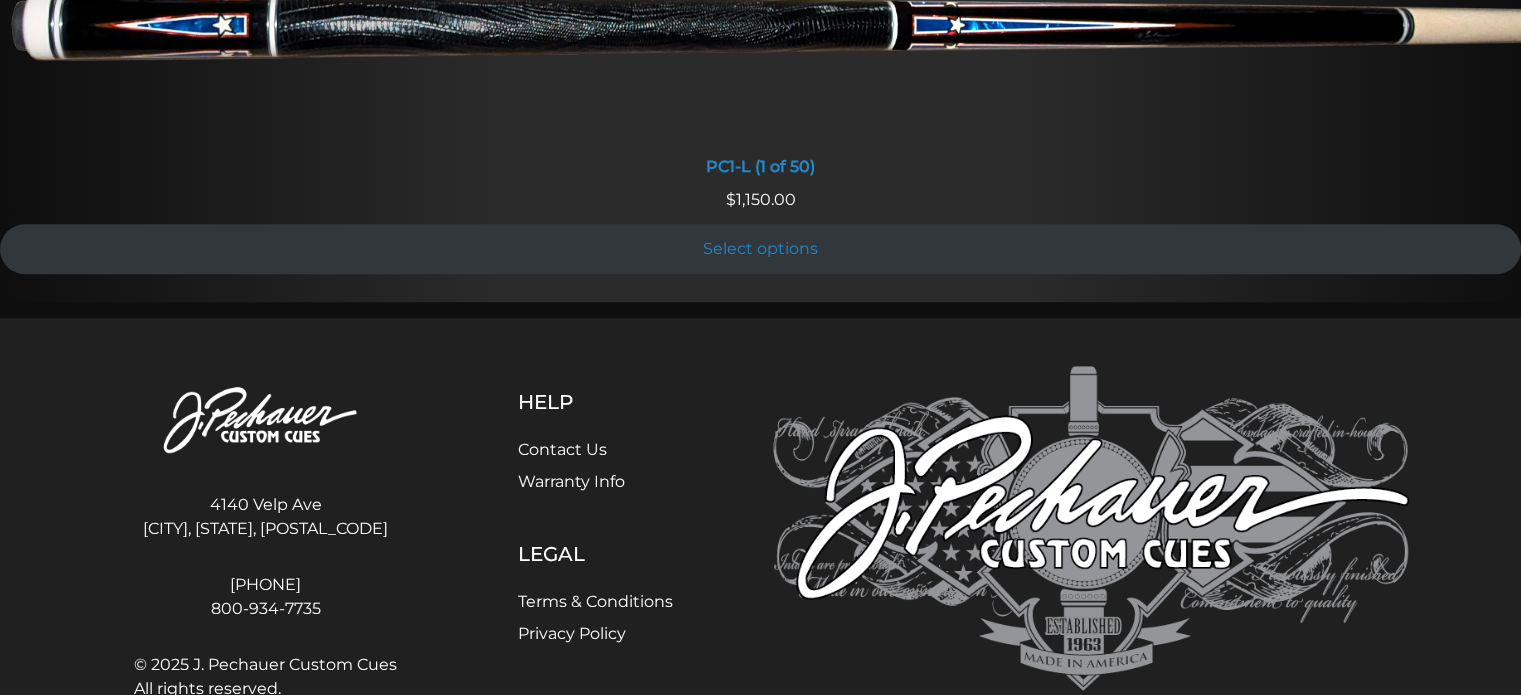 scroll, scrollTop: 1572, scrollLeft: 0, axis: vertical 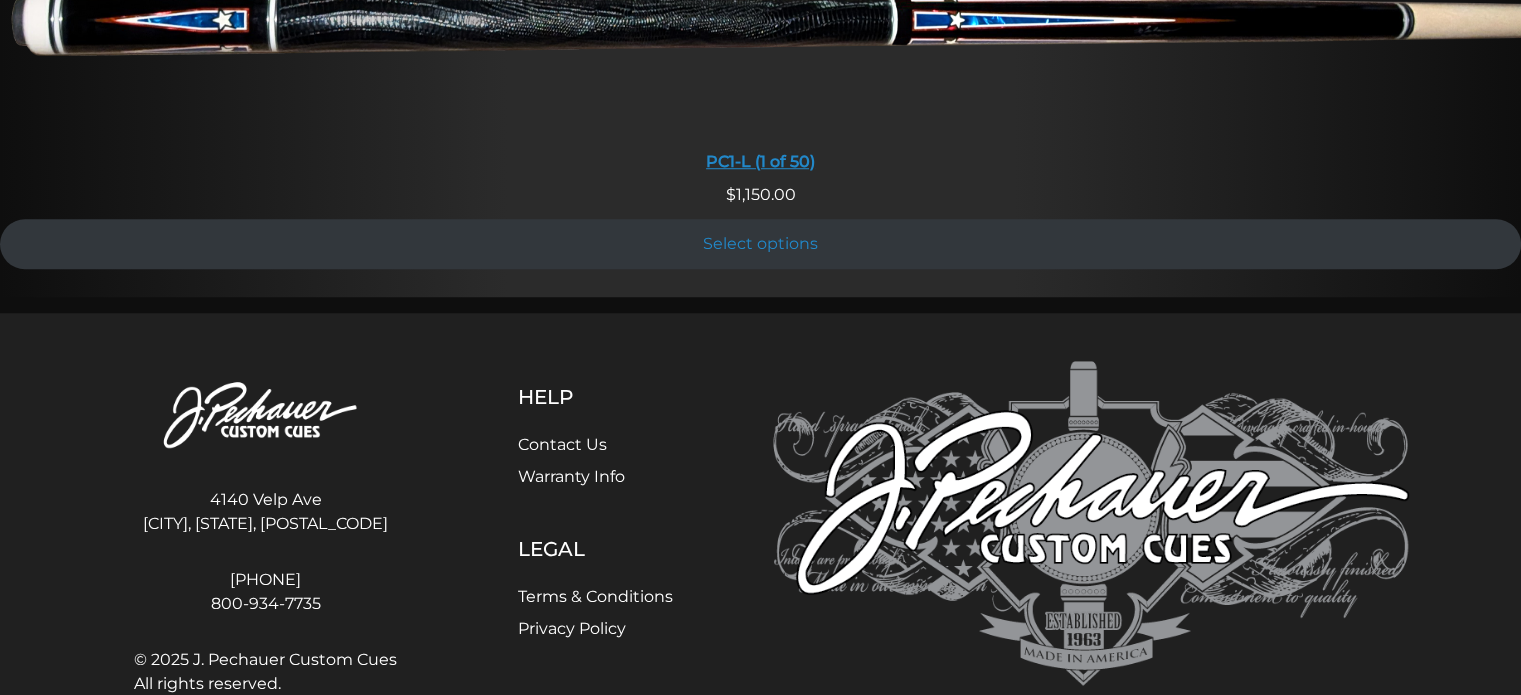 click on "PC1-L (1 of 50)" at bounding box center (760, 161) 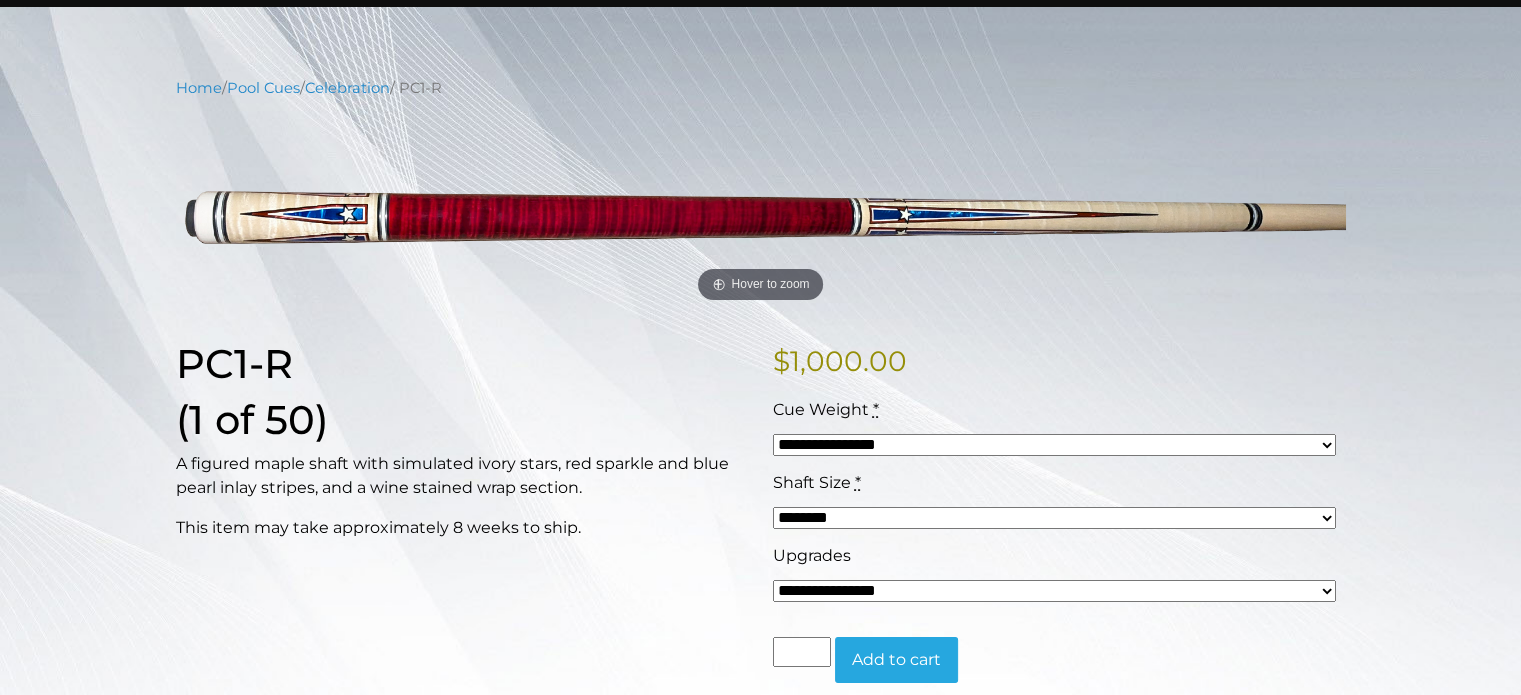 scroll, scrollTop: 203, scrollLeft: 0, axis: vertical 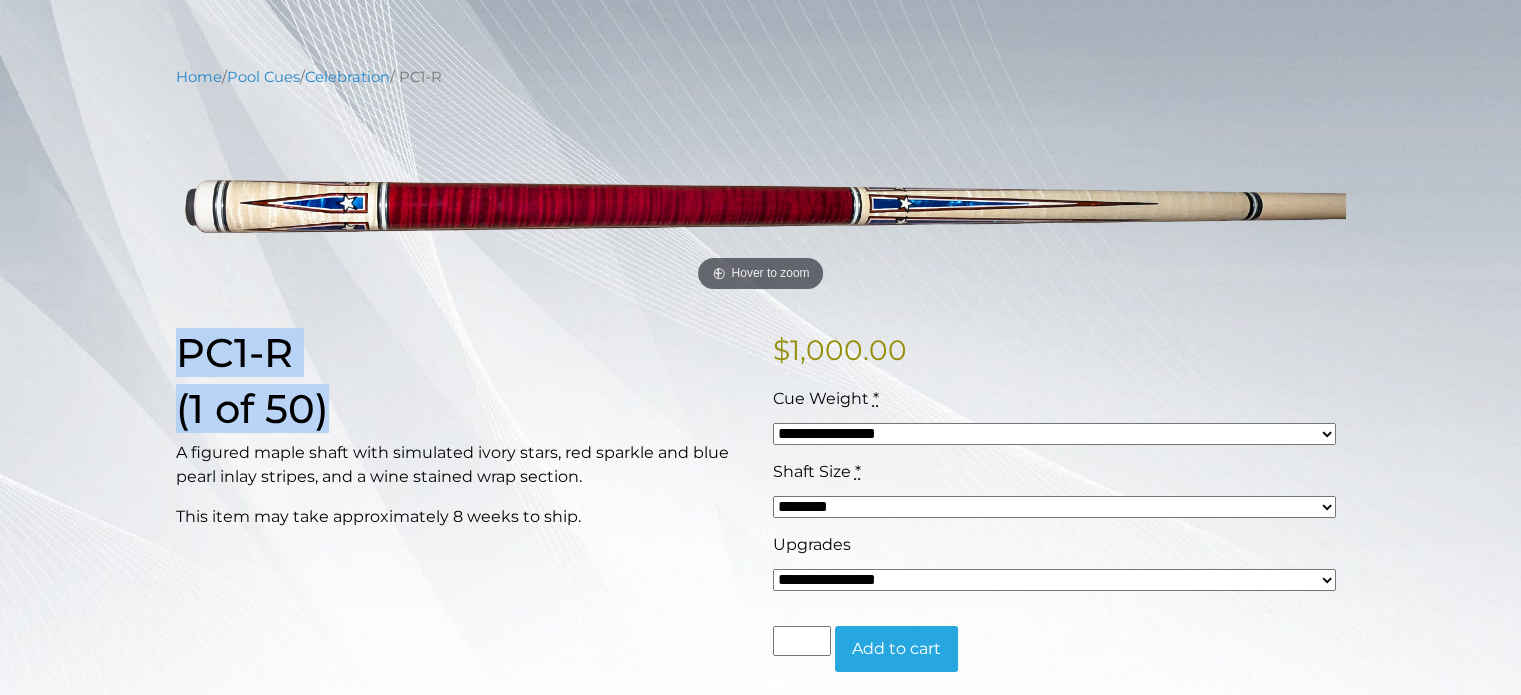 drag, startPoint x: 173, startPoint y: 342, endPoint x: 340, endPoint y: 407, distance: 179.2038 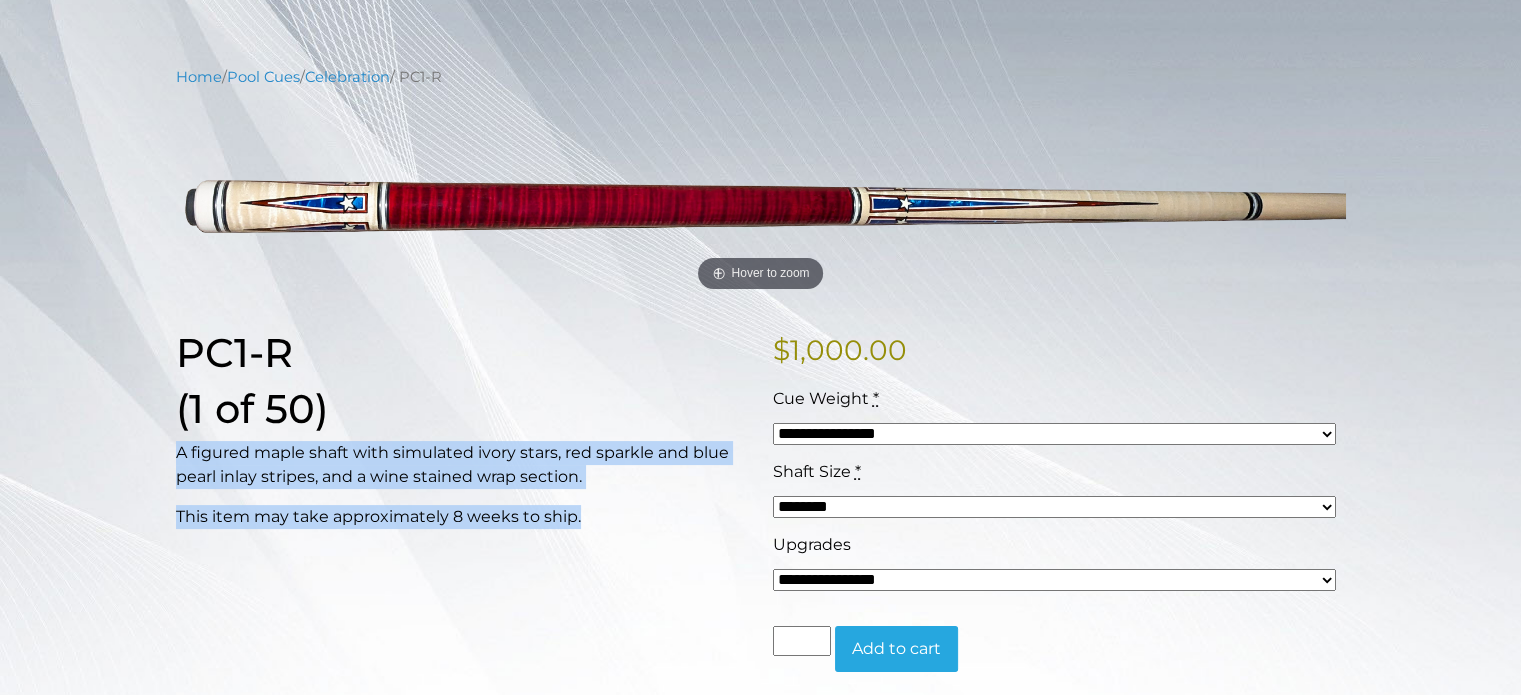 drag, startPoint x: 174, startPoint y: 451, endPoint x: 581, endPoint y: 537, distance: 415.9868 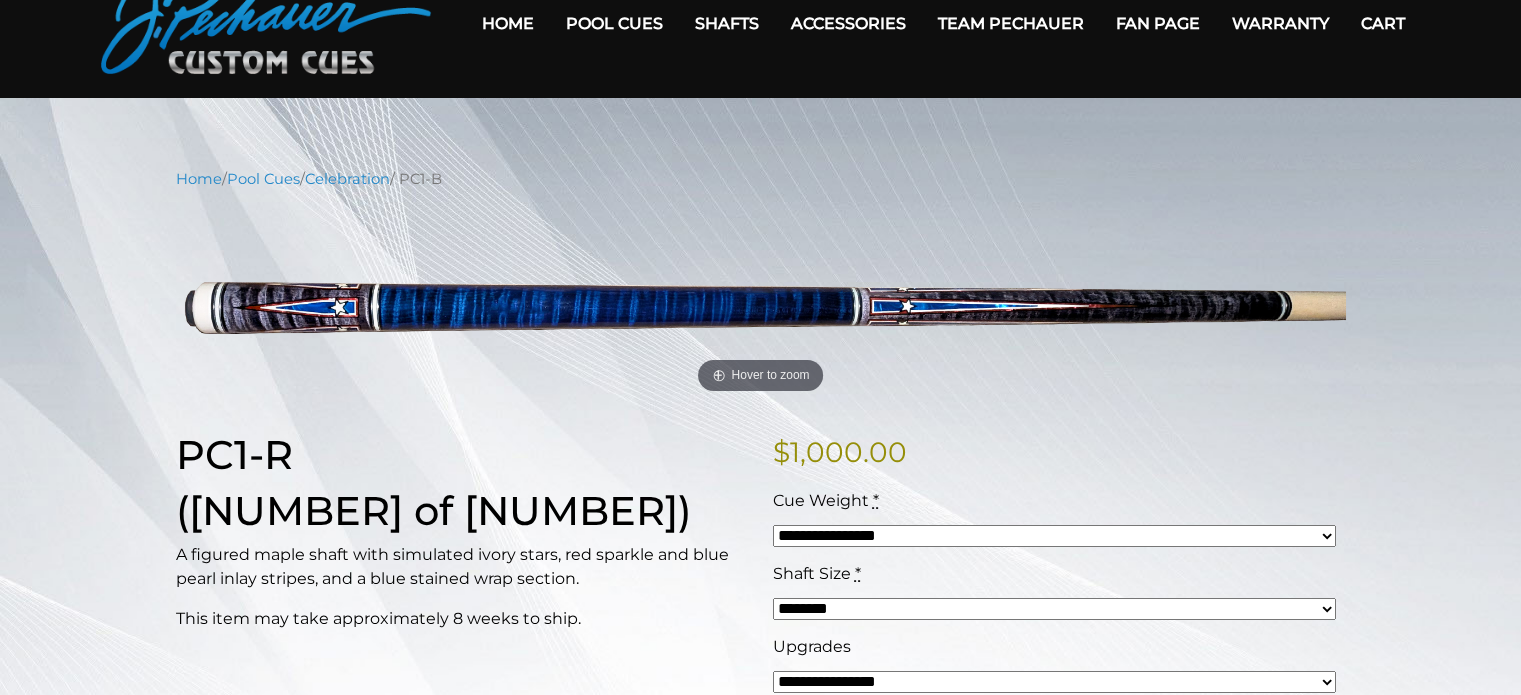 scroll, scrollTop: 102, scrollLeft: 0, axis: vertical 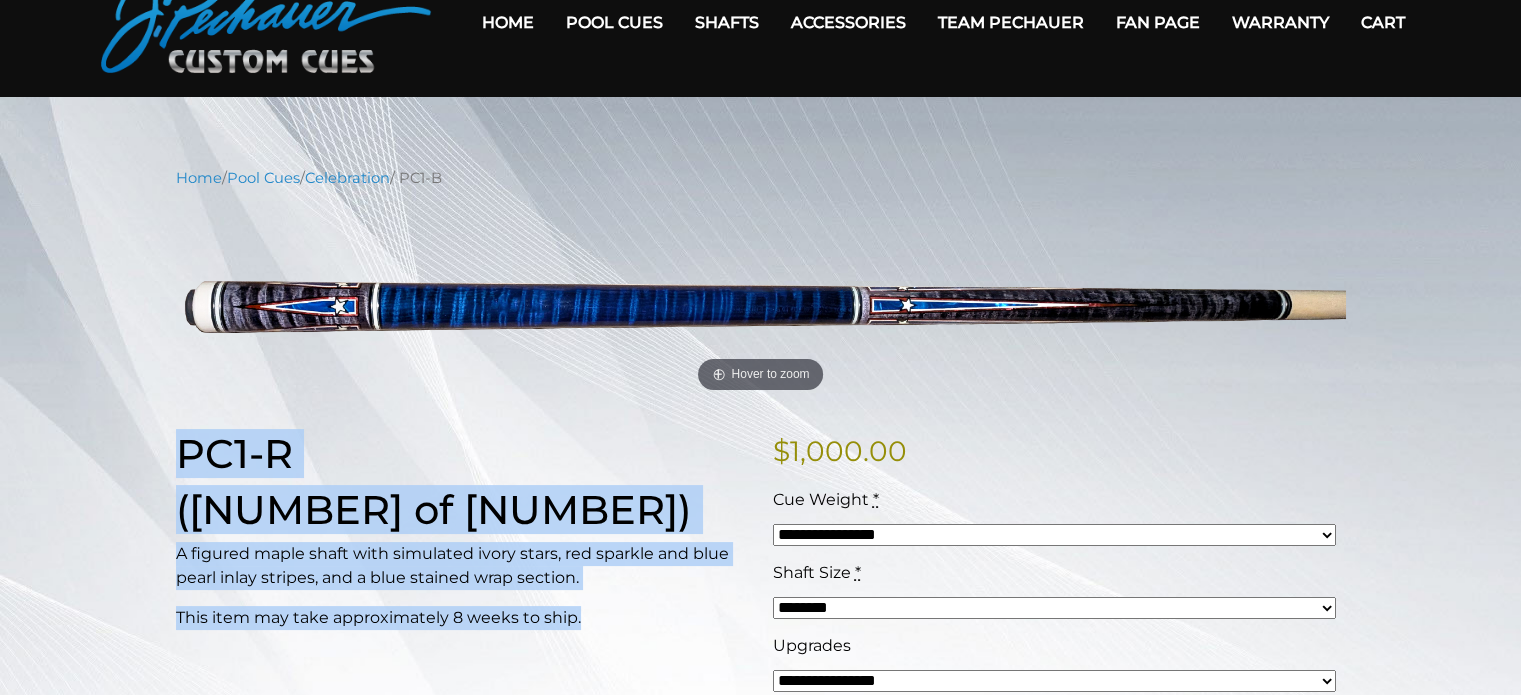 drag, startPoint x: 168, startPoint y: 449, endPoint x: 576, endPoint y: 619, distance: 442 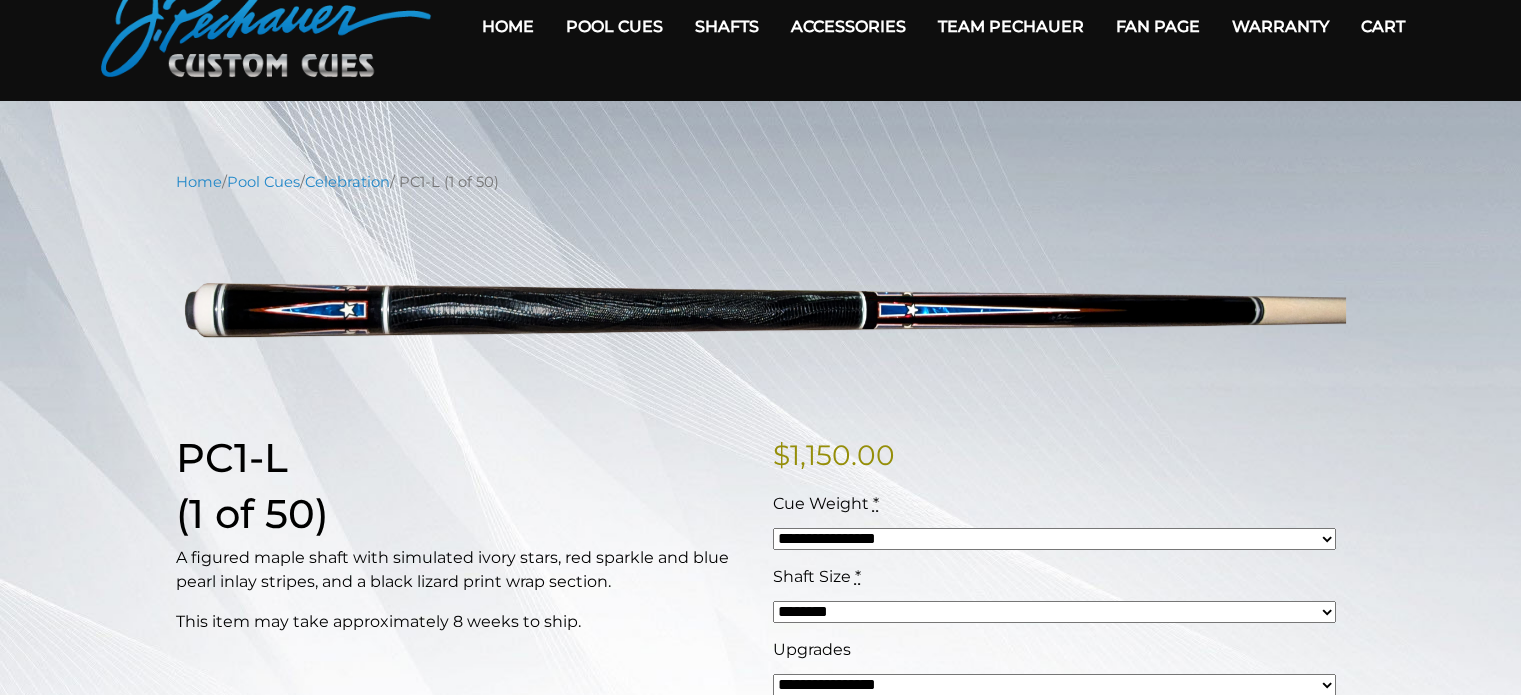 scroll, scrollTop: 102, scrollLeft: 0, axis: vertical 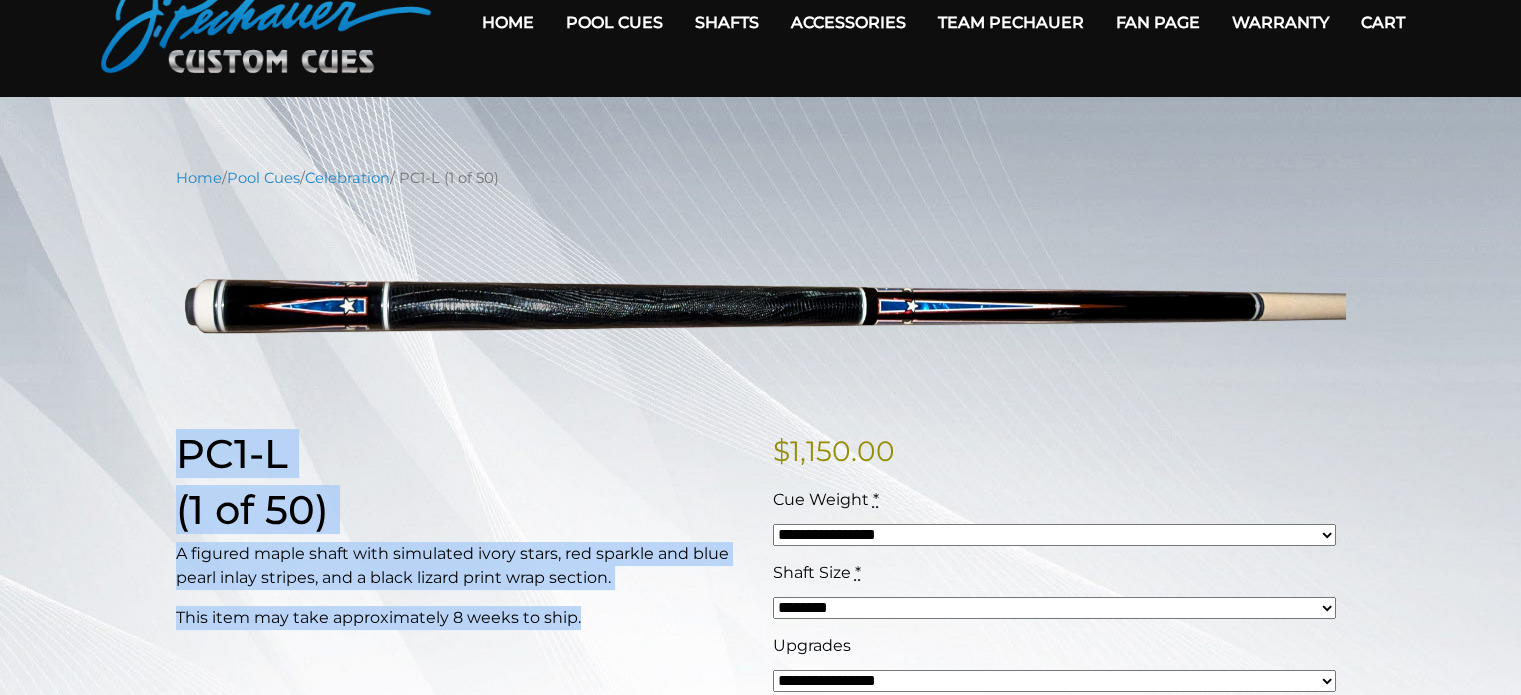 drag, startPoint x: 176, startPoint y: 447, endPoint x: 629, endPoint y: 616, distance: 483.49768 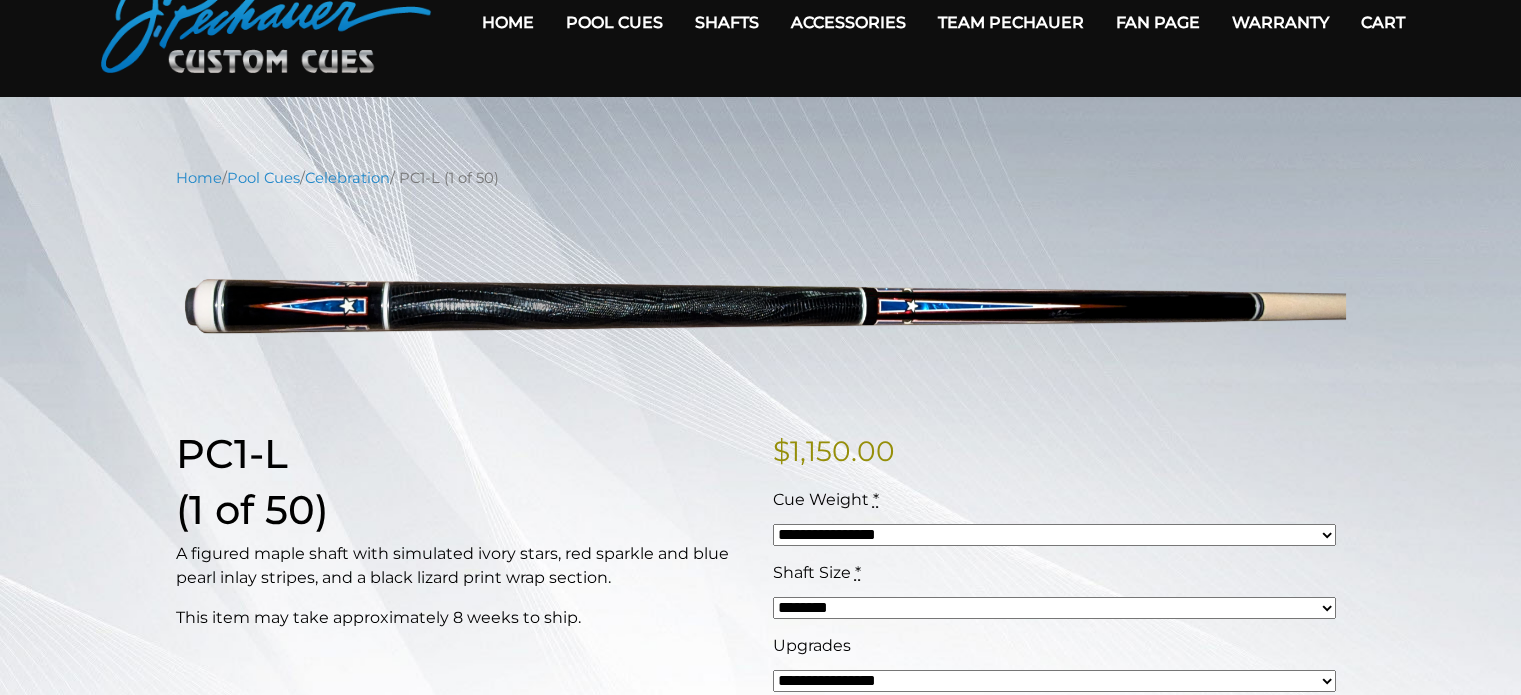 click on "**********" at bounding box center (761, 772) 